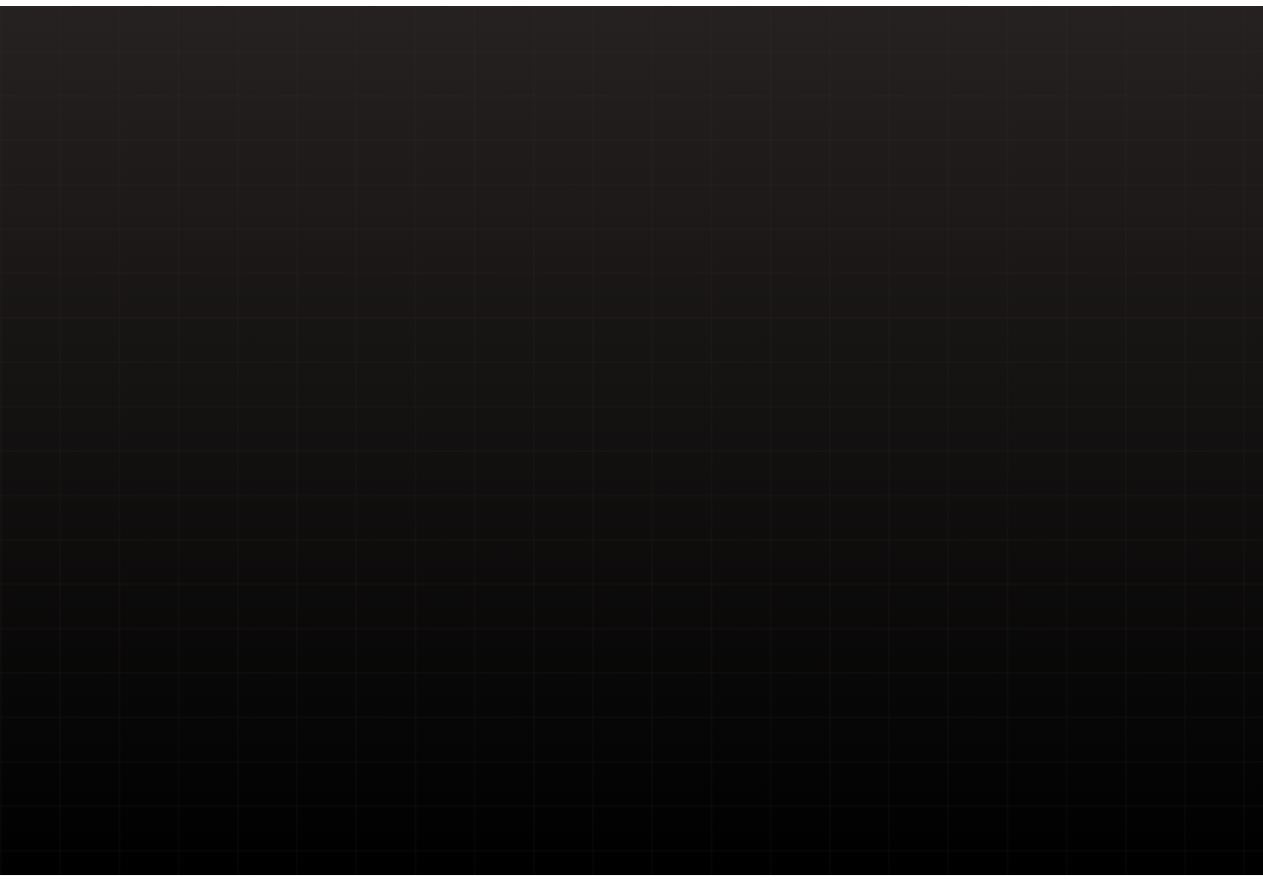 scroll, scrollTop: 0, scrollLeft: 0, axis: both 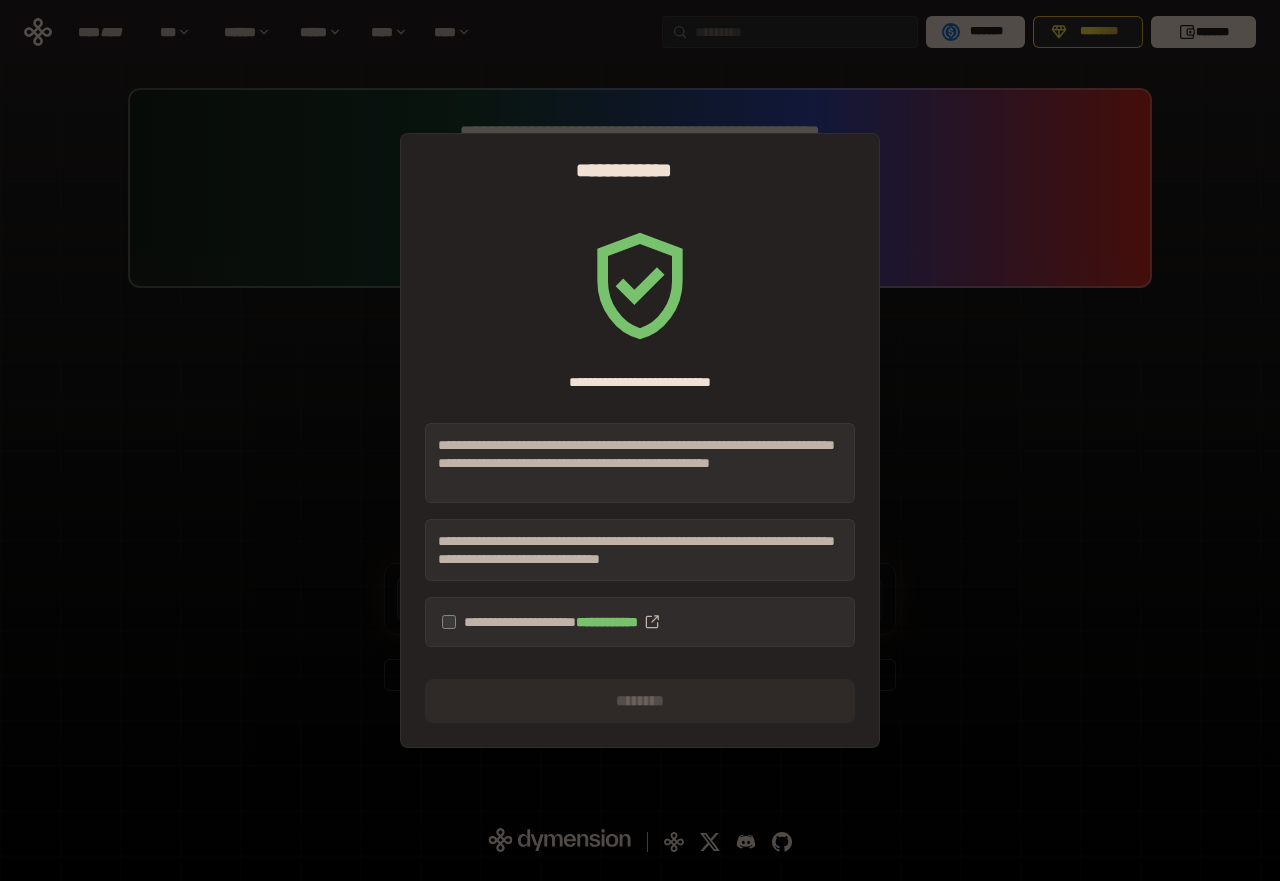click on "**********" at bounding box center [640, 622] 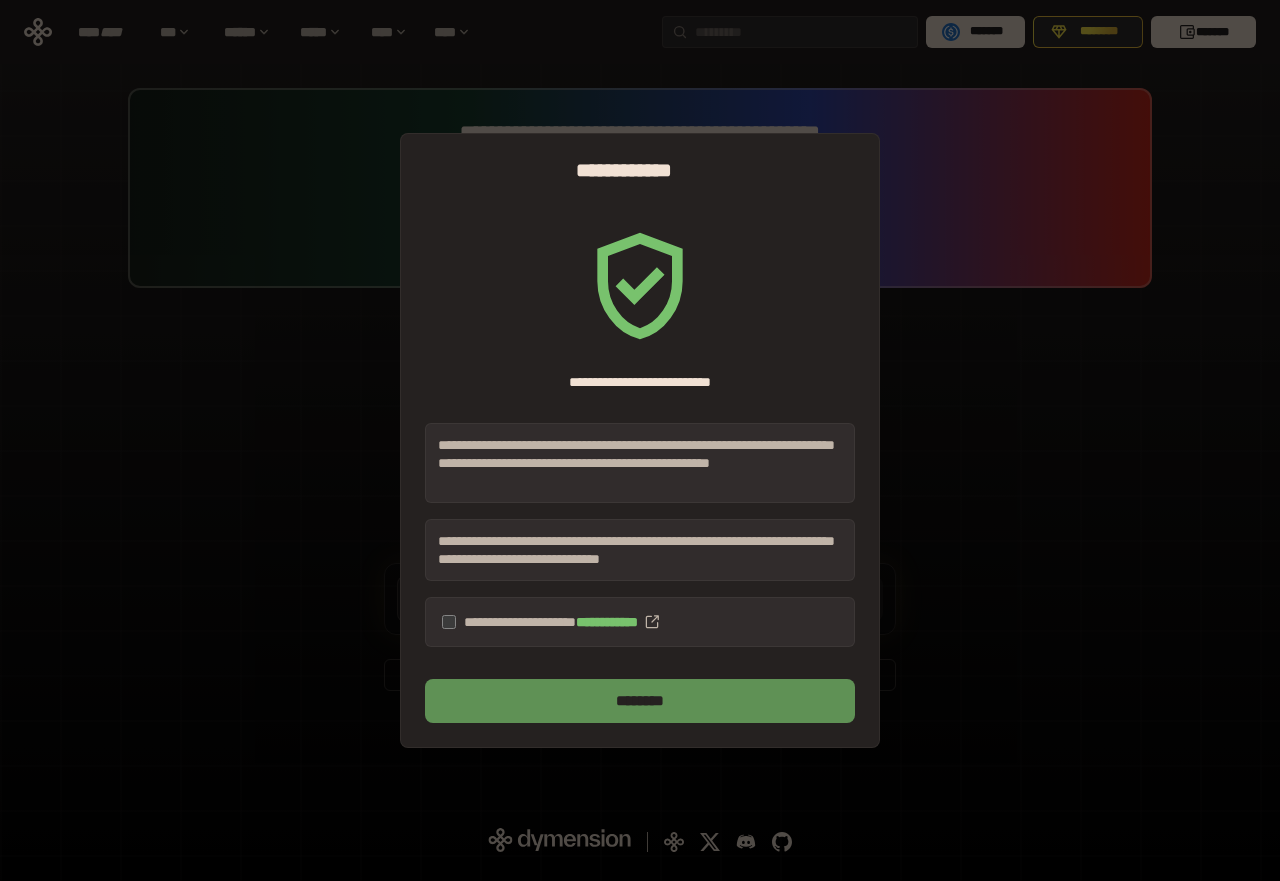 click on "********" at bounding box center [640, 701] 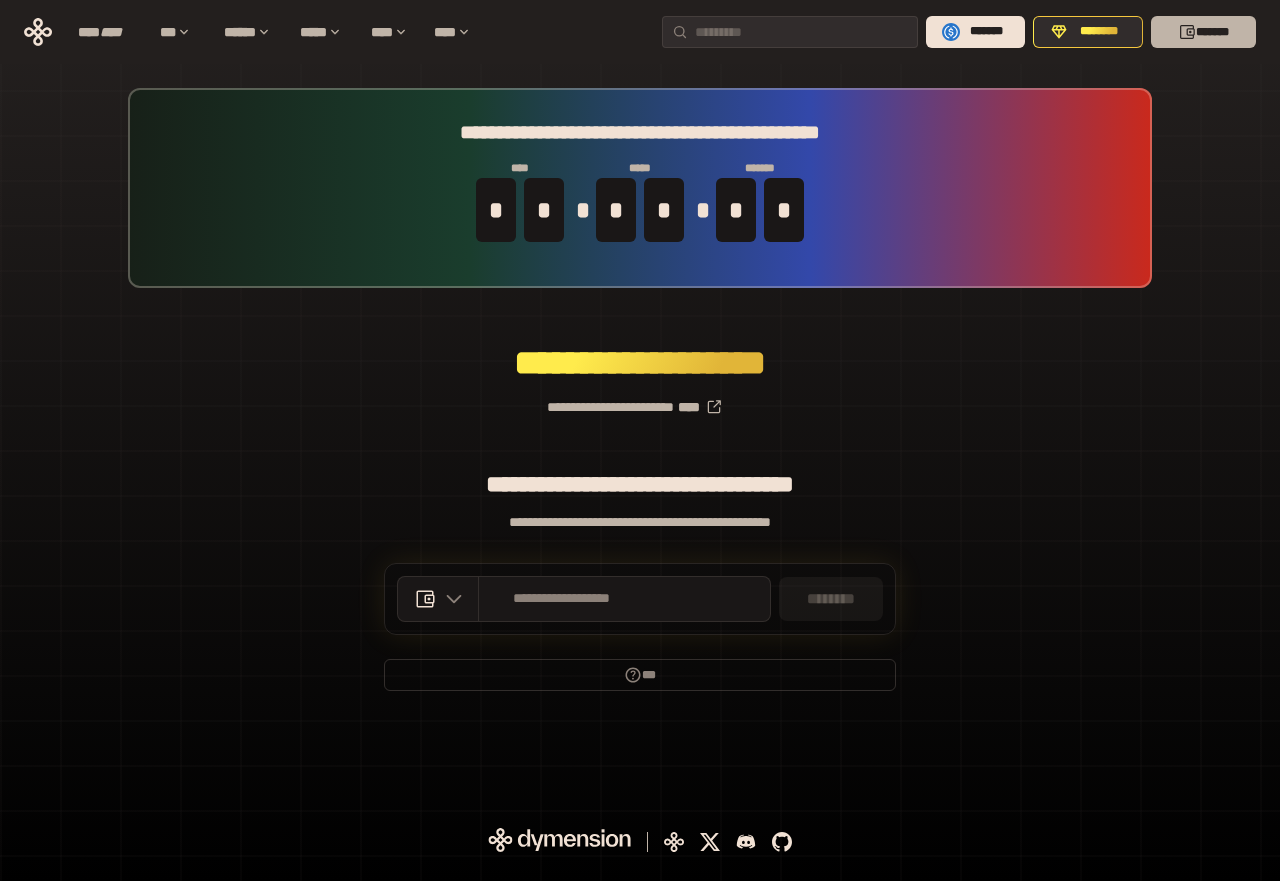 click on "*******" at bounding box center [1203, 32] 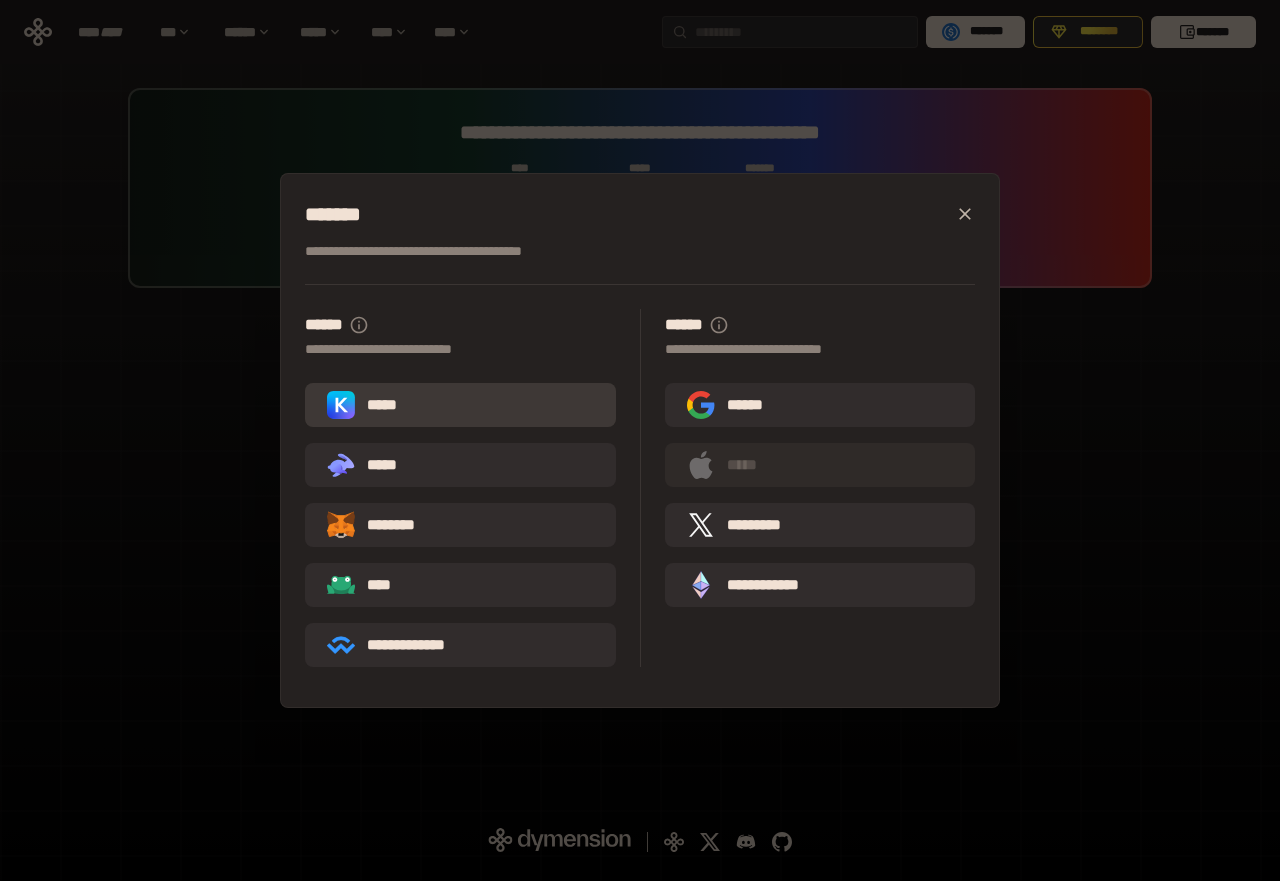 click on "*****" at bounding box center [460, 405] 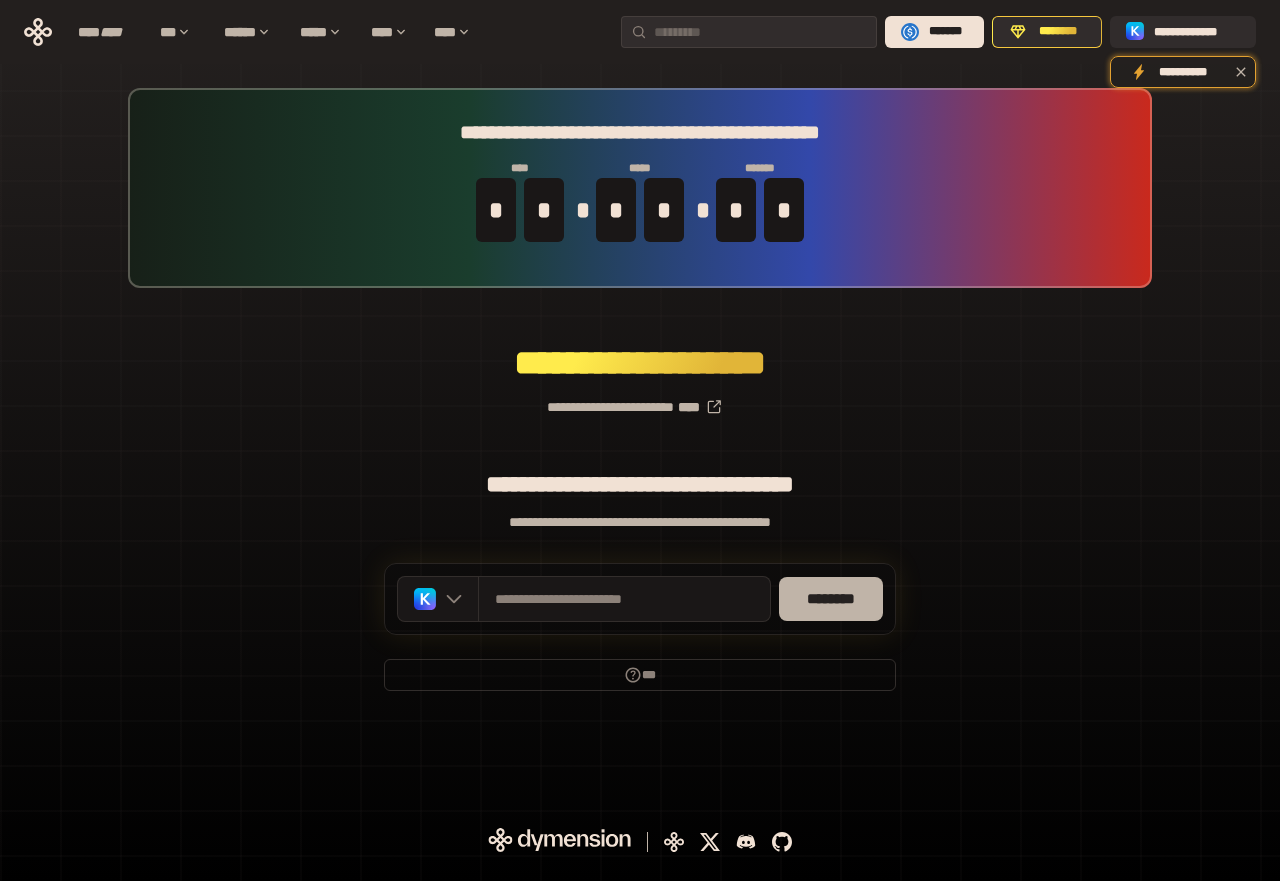 click on "********" at bounding box center (831, 599) 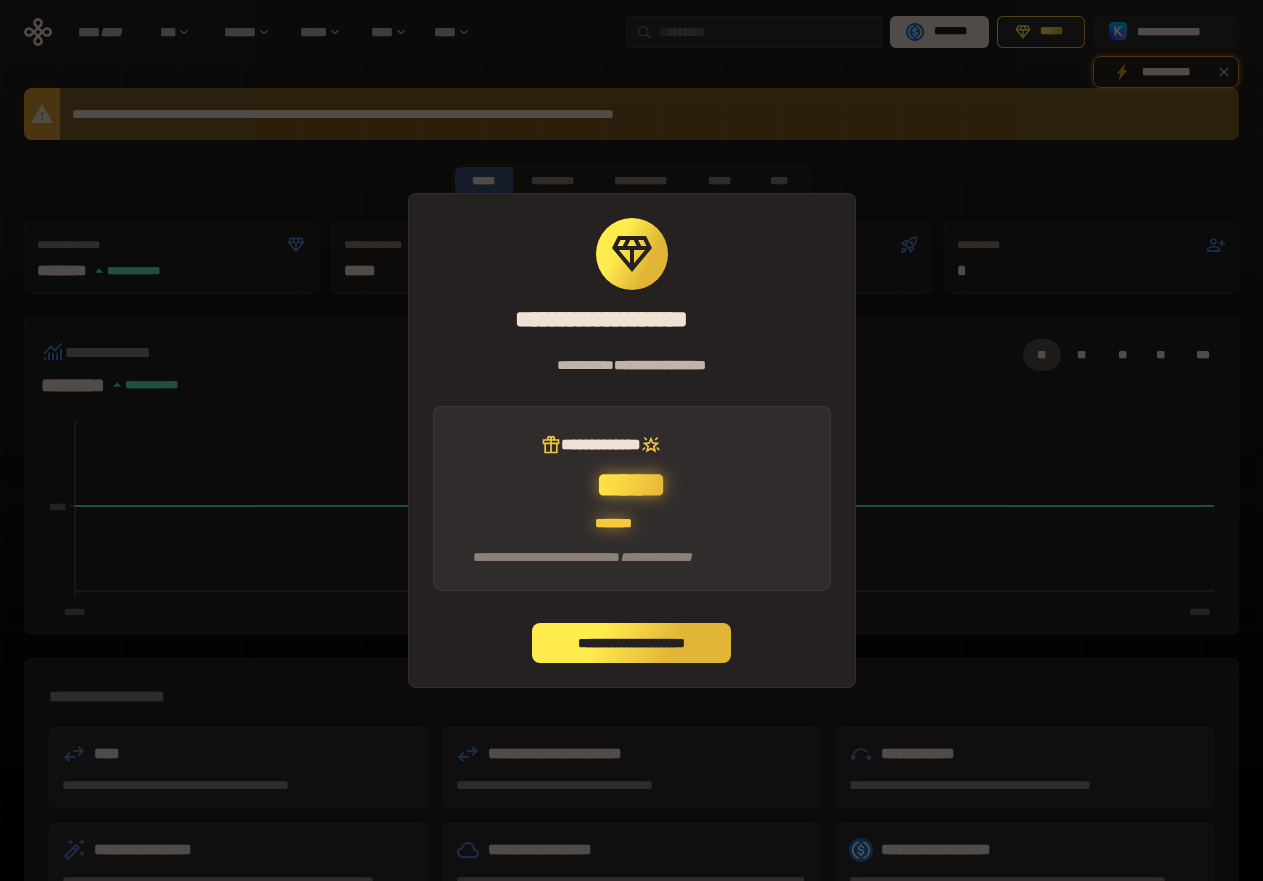 click on "**********" at bounding box center [632, 643] 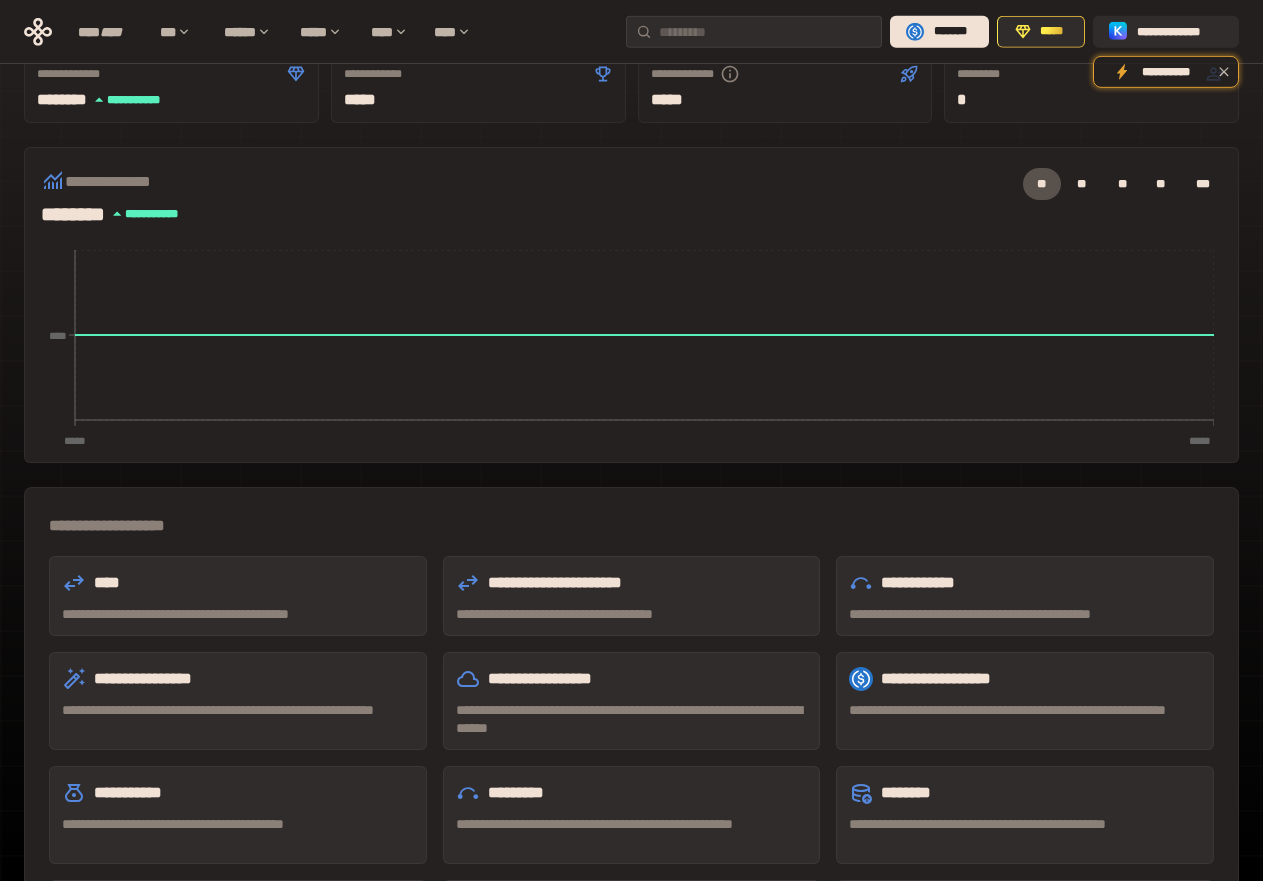 scroll, scrollTop: 204, scrollLeft: 0, axis: vertical 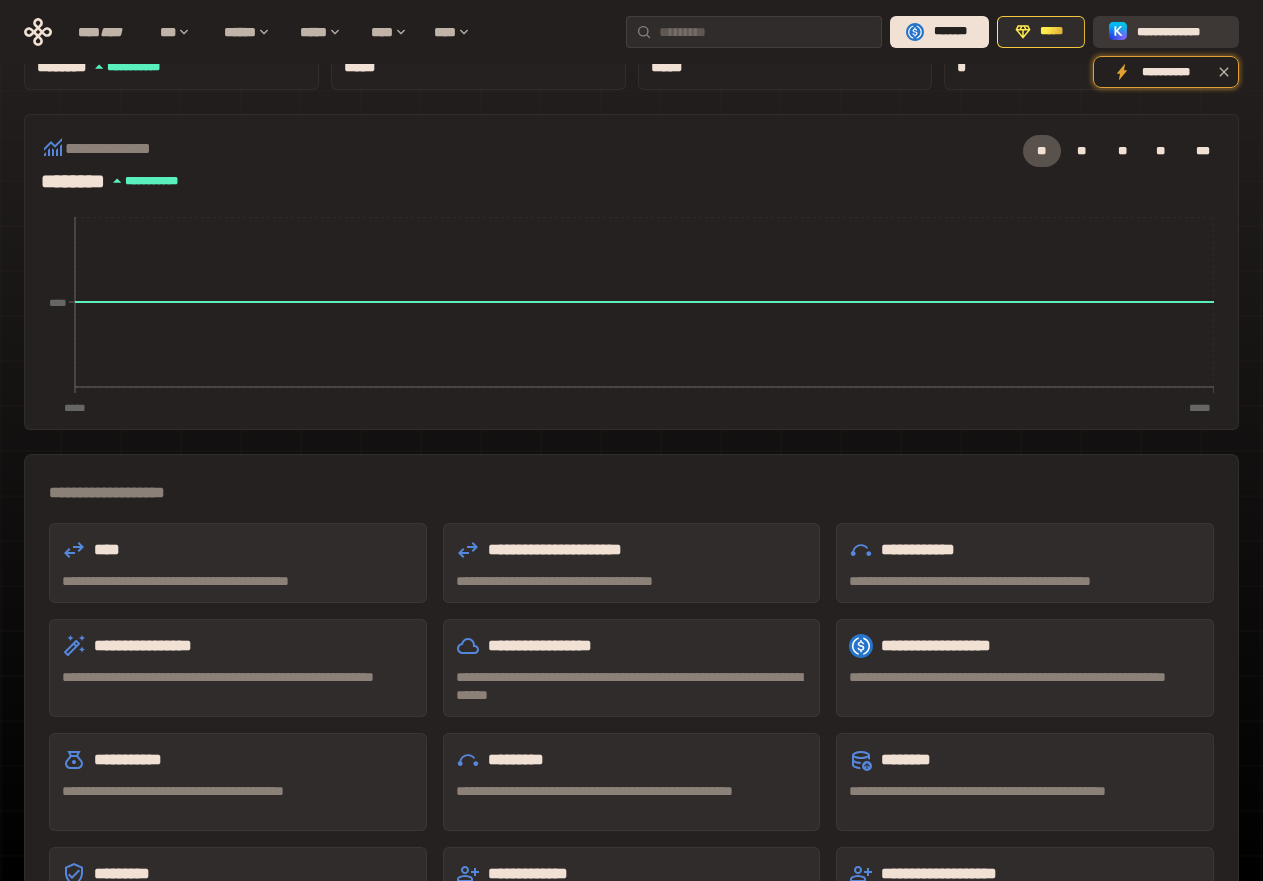 click on "**********" at bounding box center [1180, 32] 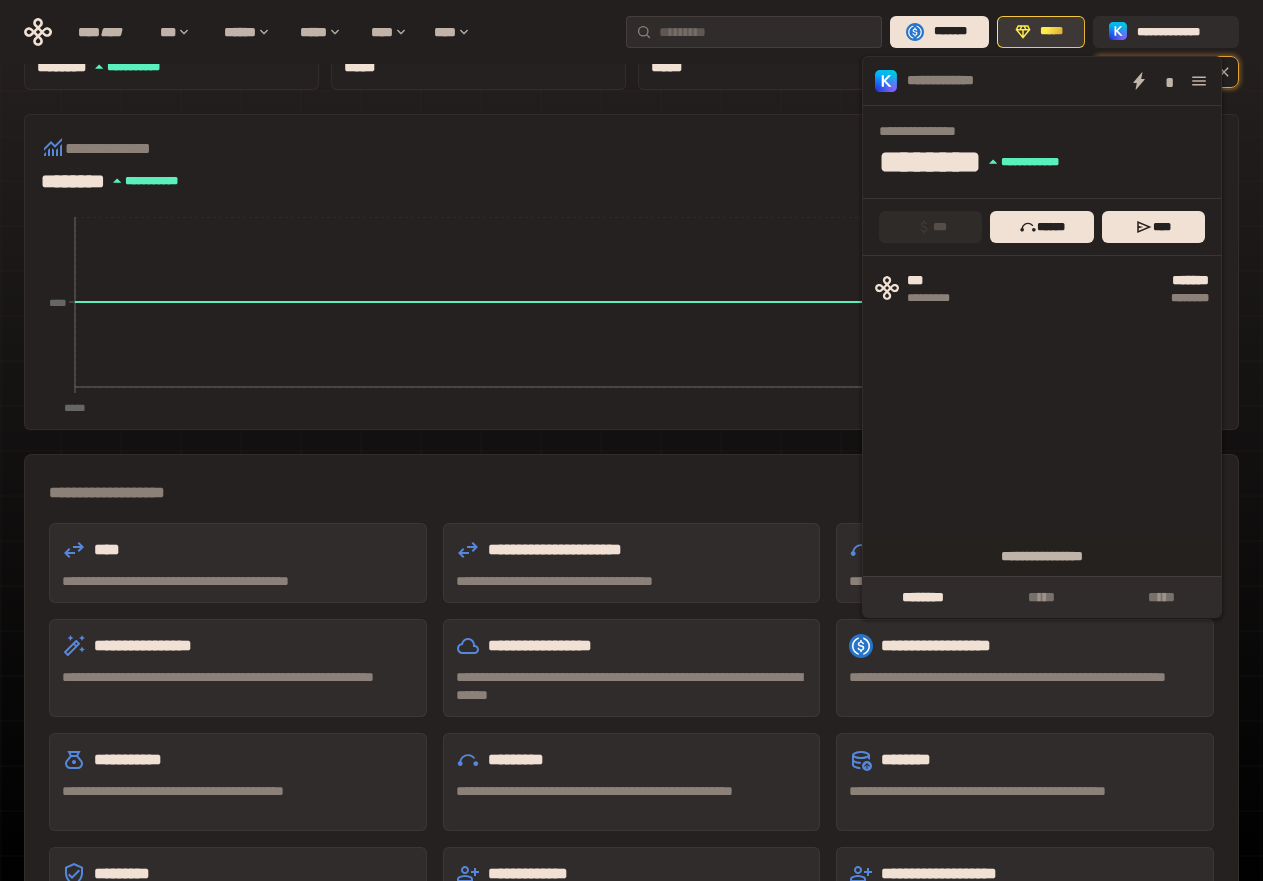 click on "*****" at bounding box center [1052, 32] 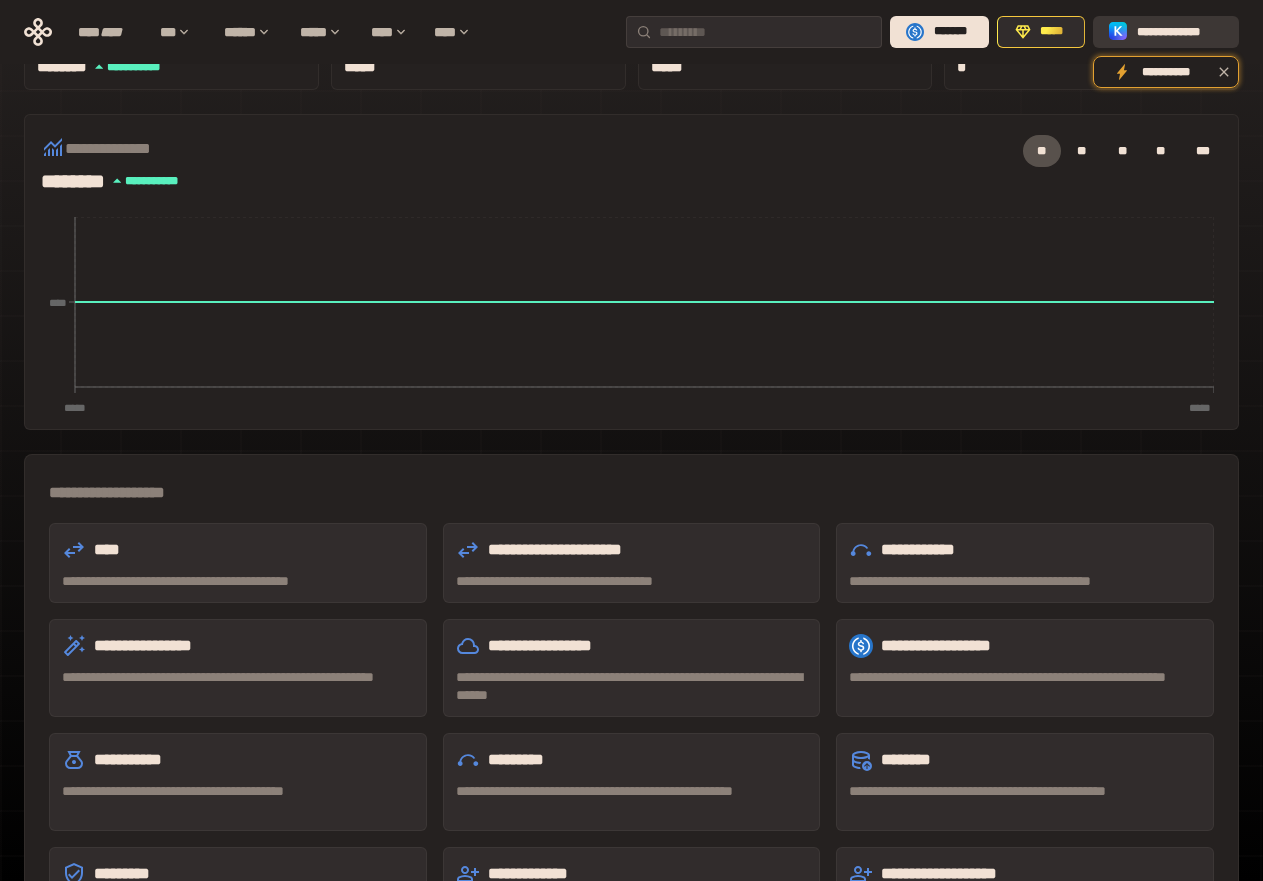 click on "**********" at bounding box center (1180, 32) 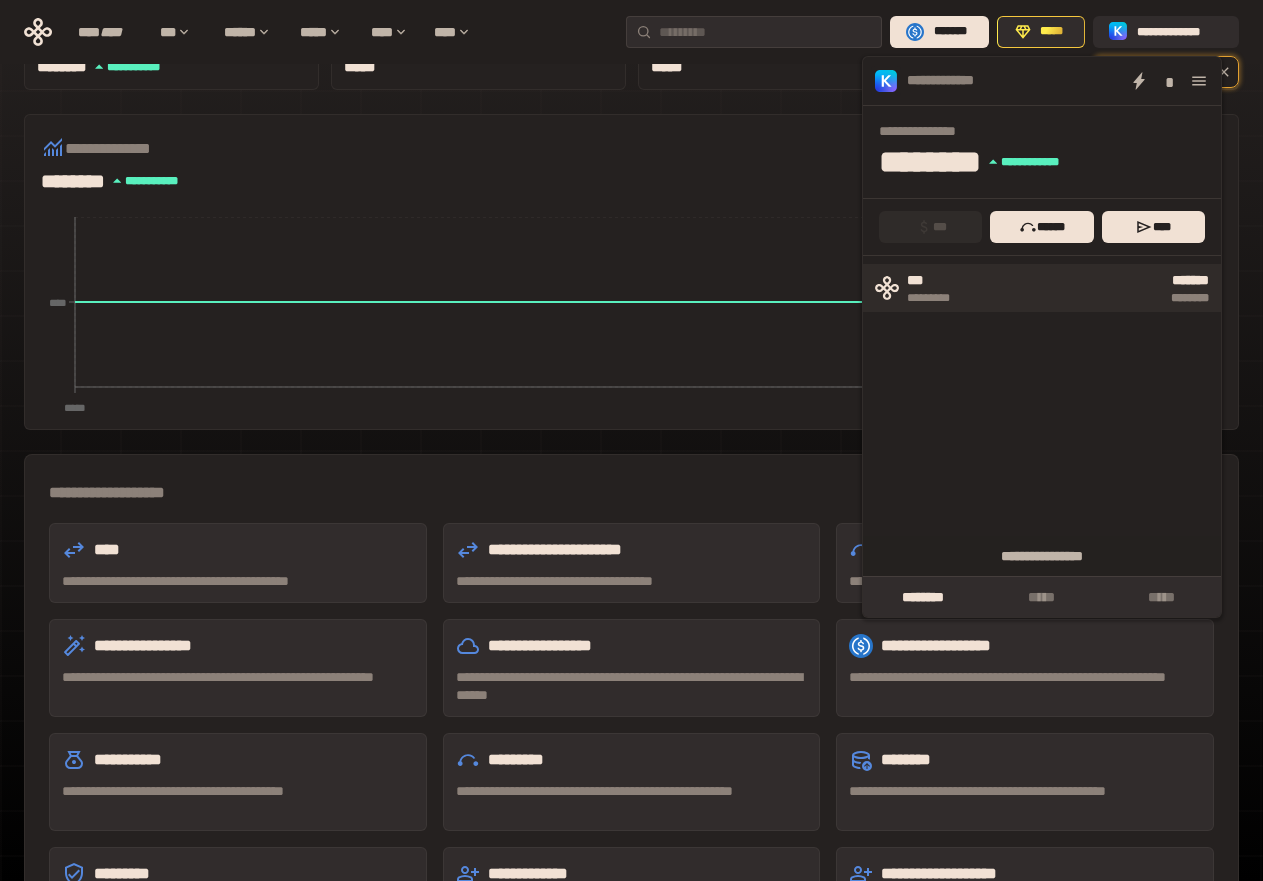 click on "***" at bounding box center [939, 281] 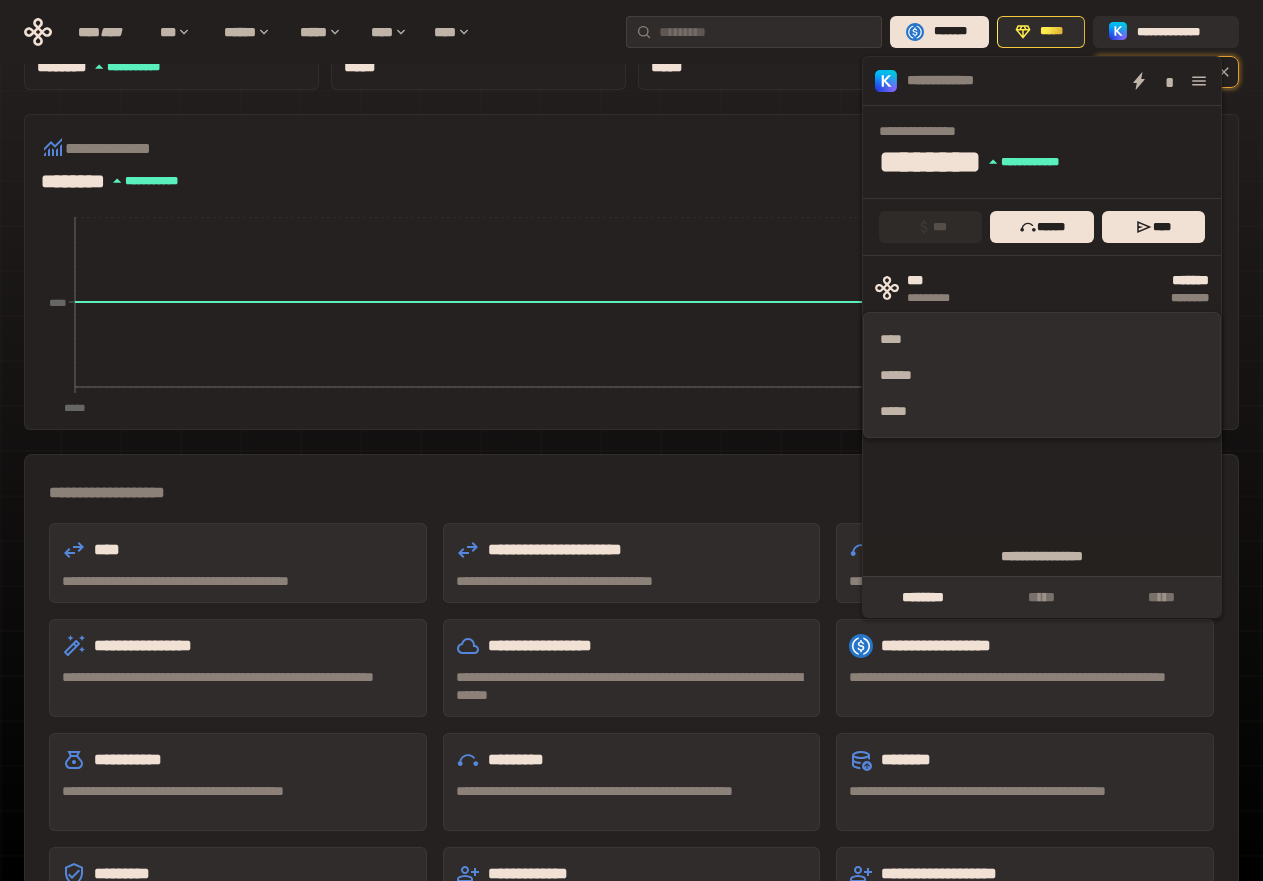 click on "**********" at bounding box center (631, 712) 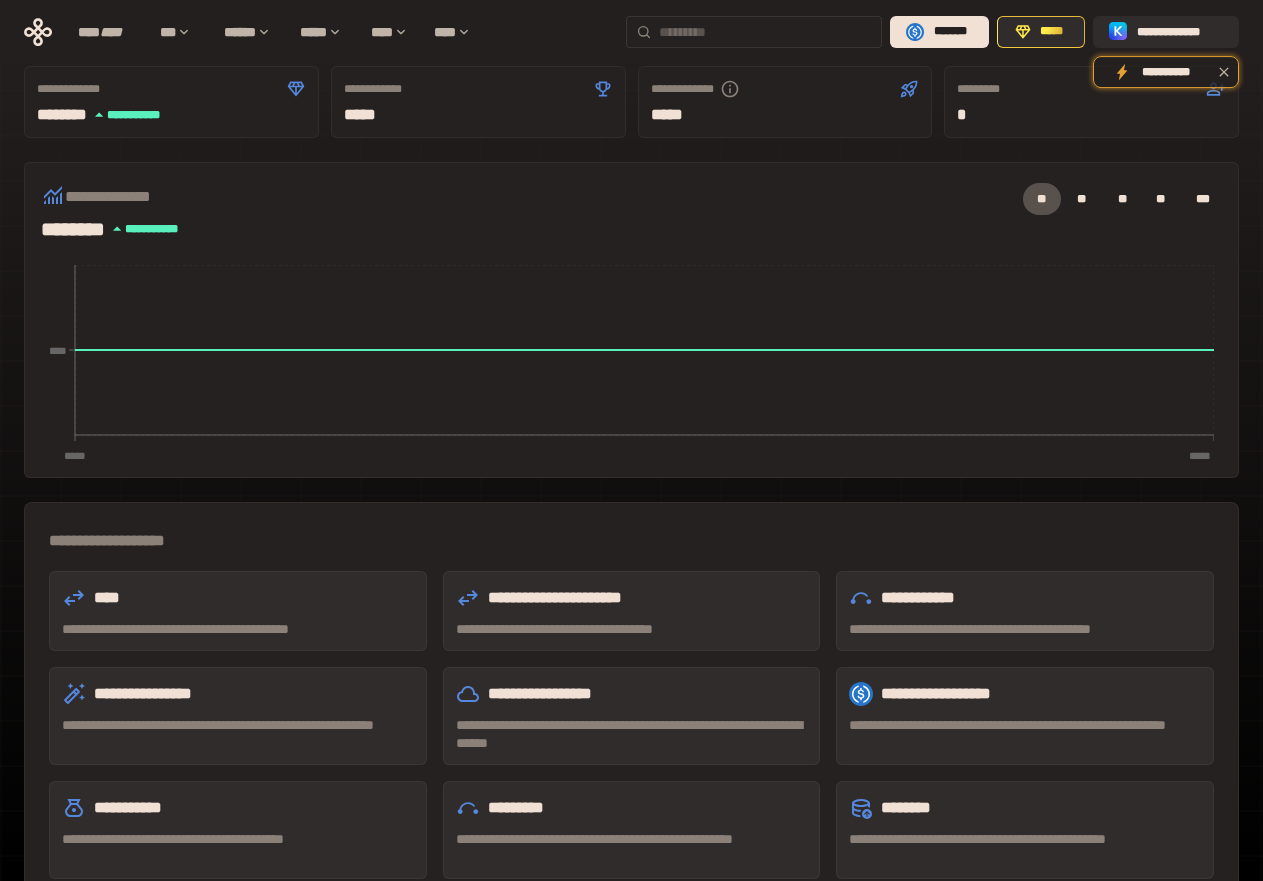 scroll, scrollTop: 0, scrollLeft: 0, axis: both 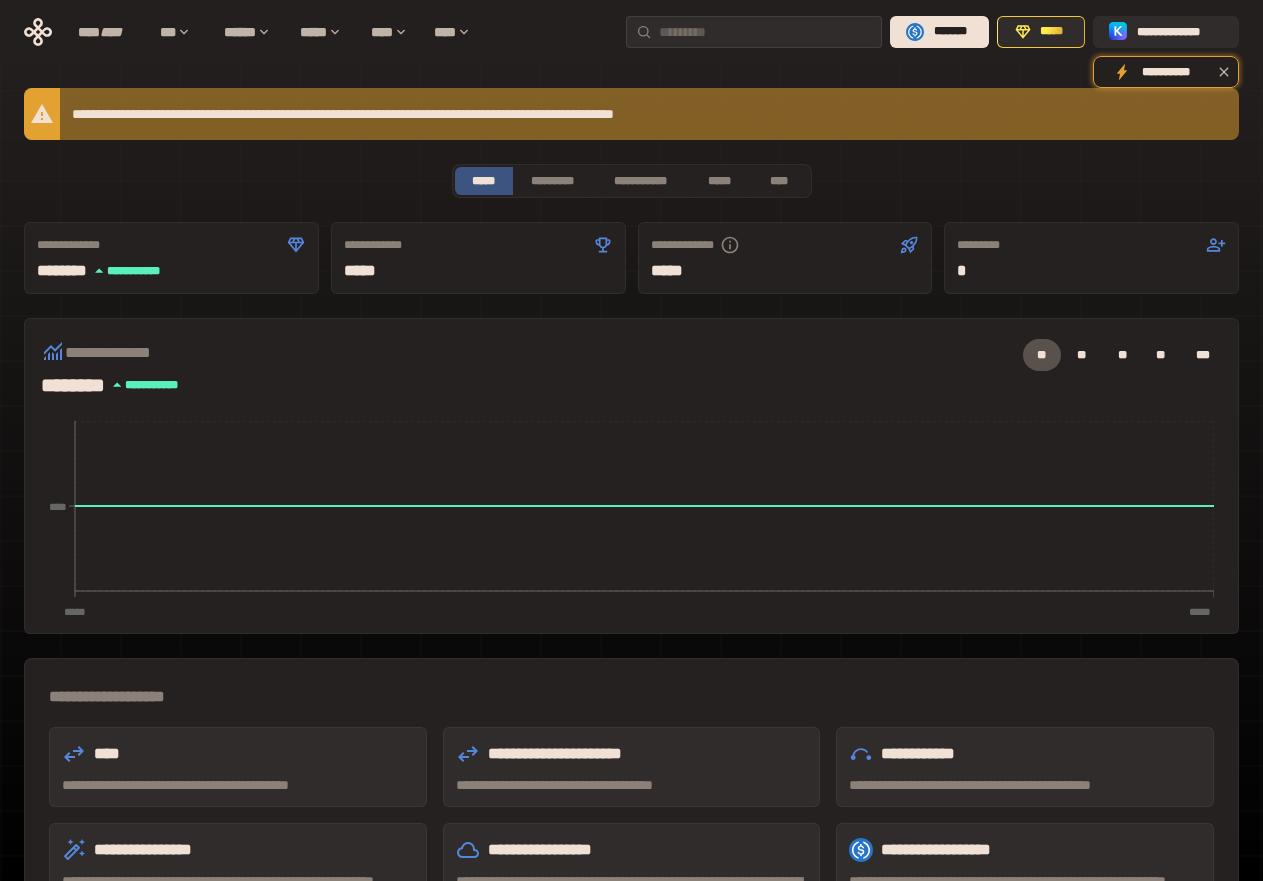 click on "**********" at bounding box center (238, 785) 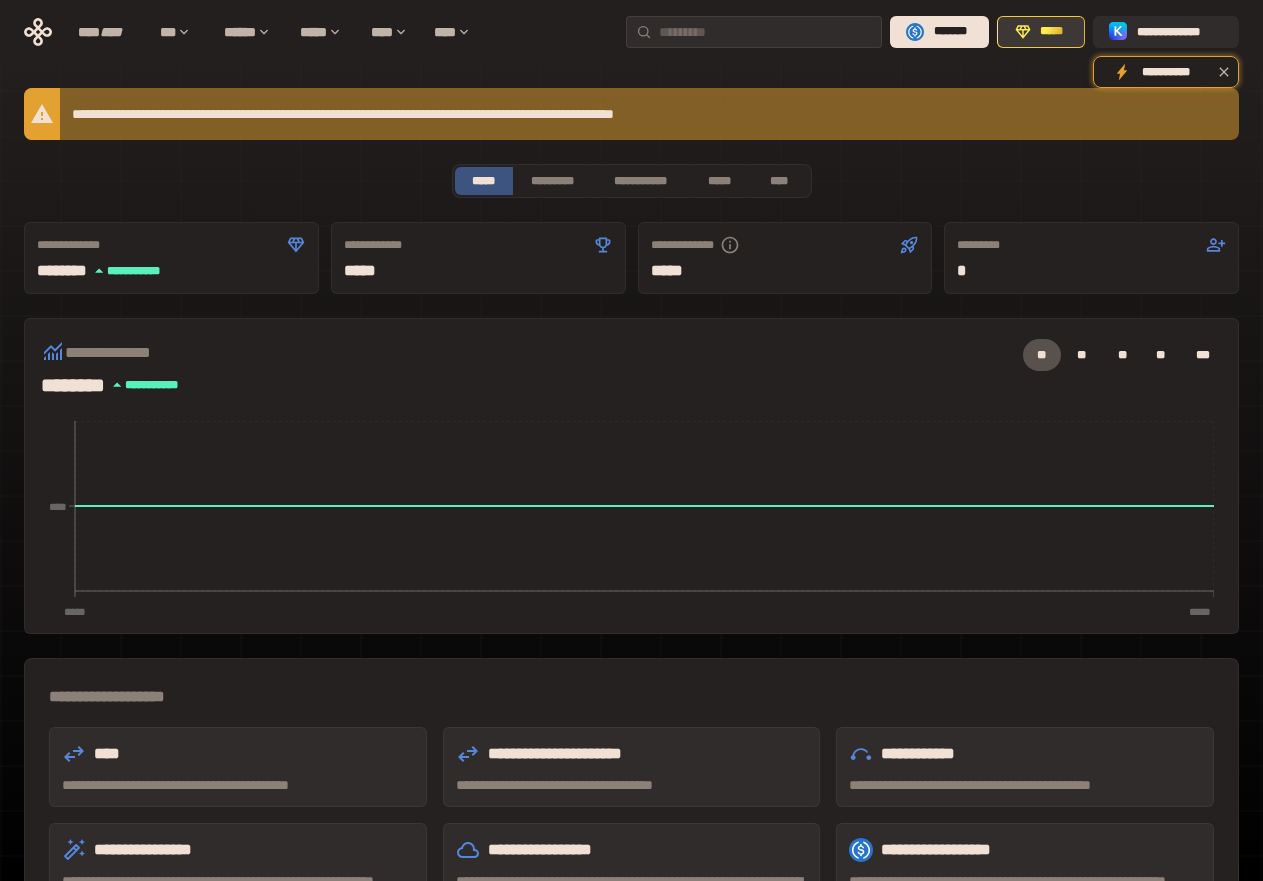 click on "*****" at bounding box center (1052, 32) 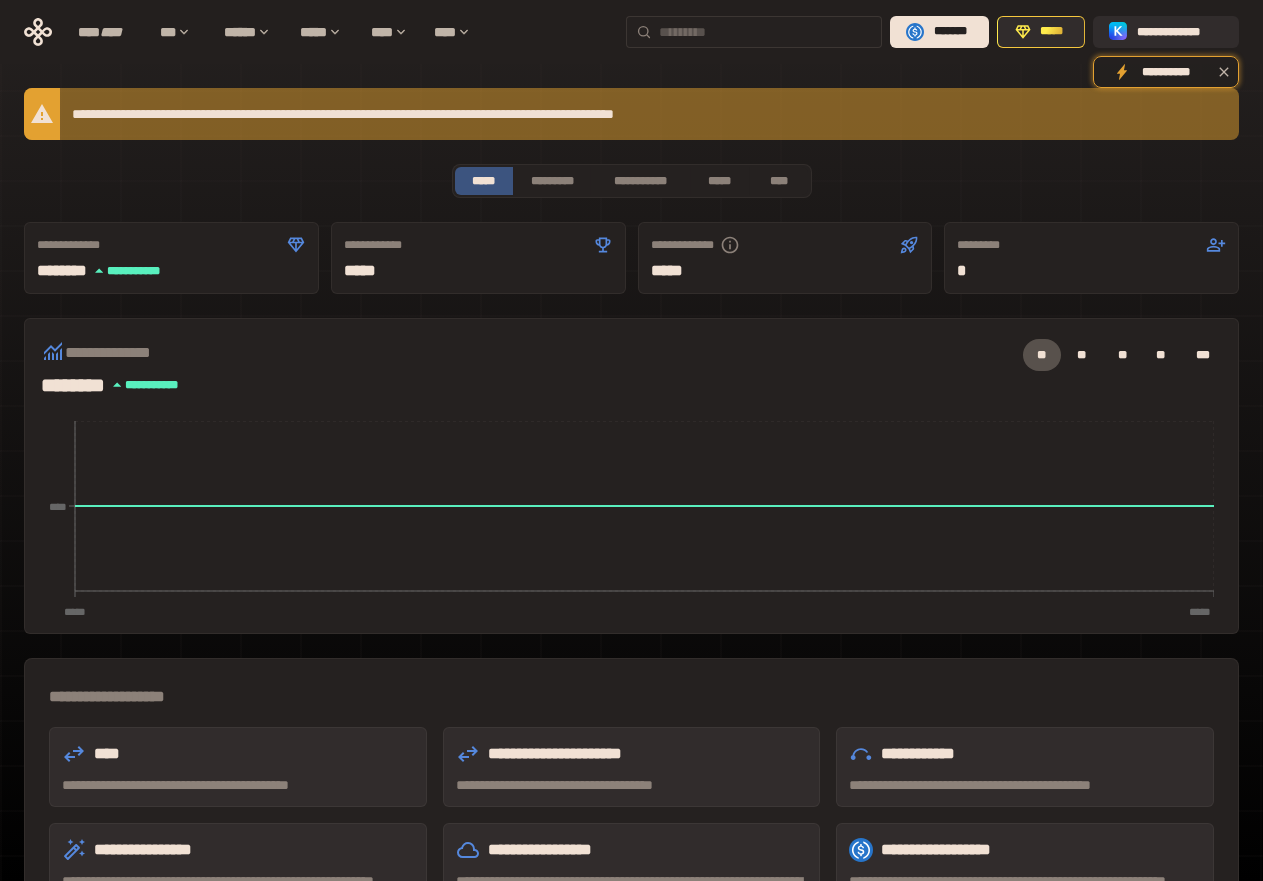 click at bounding box center (766, 32) 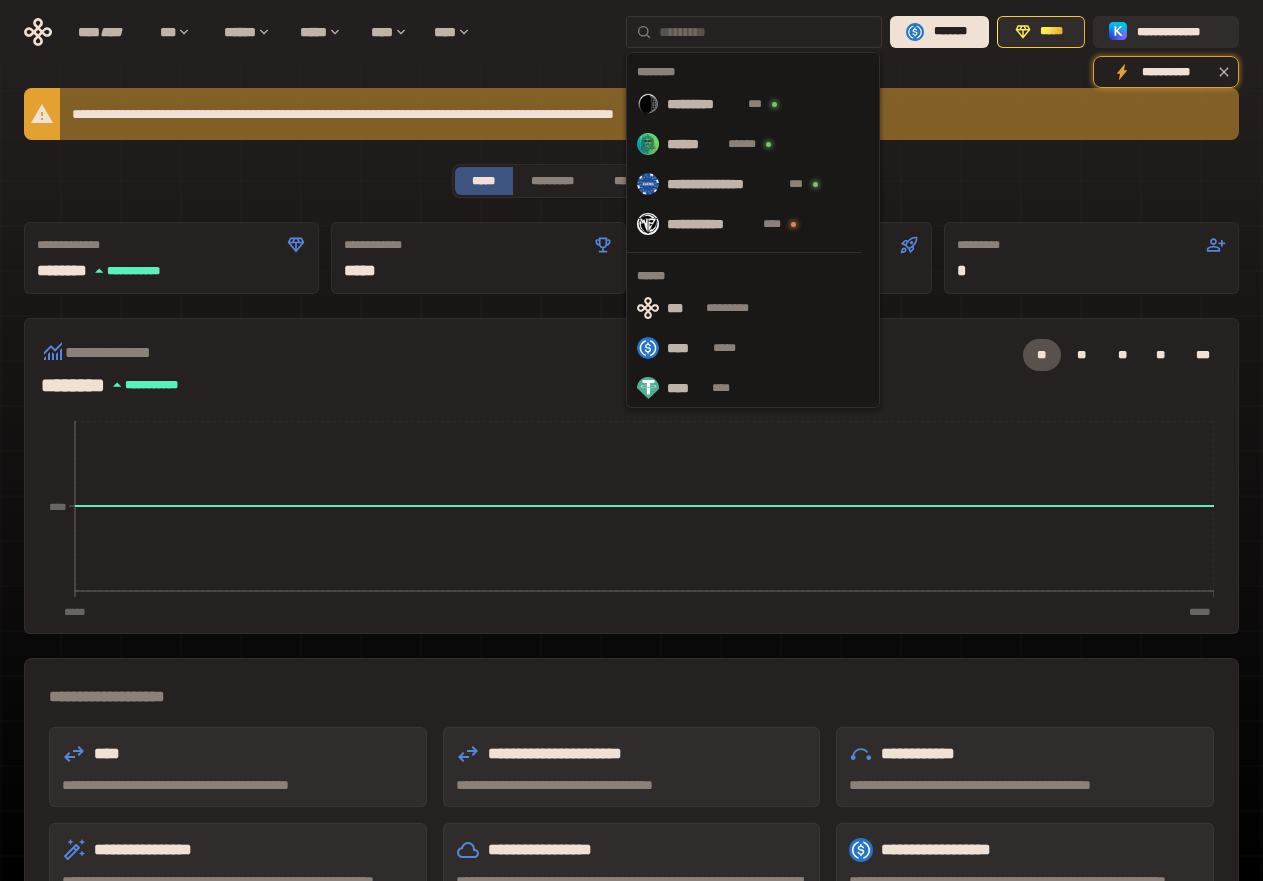 paste on "**********" 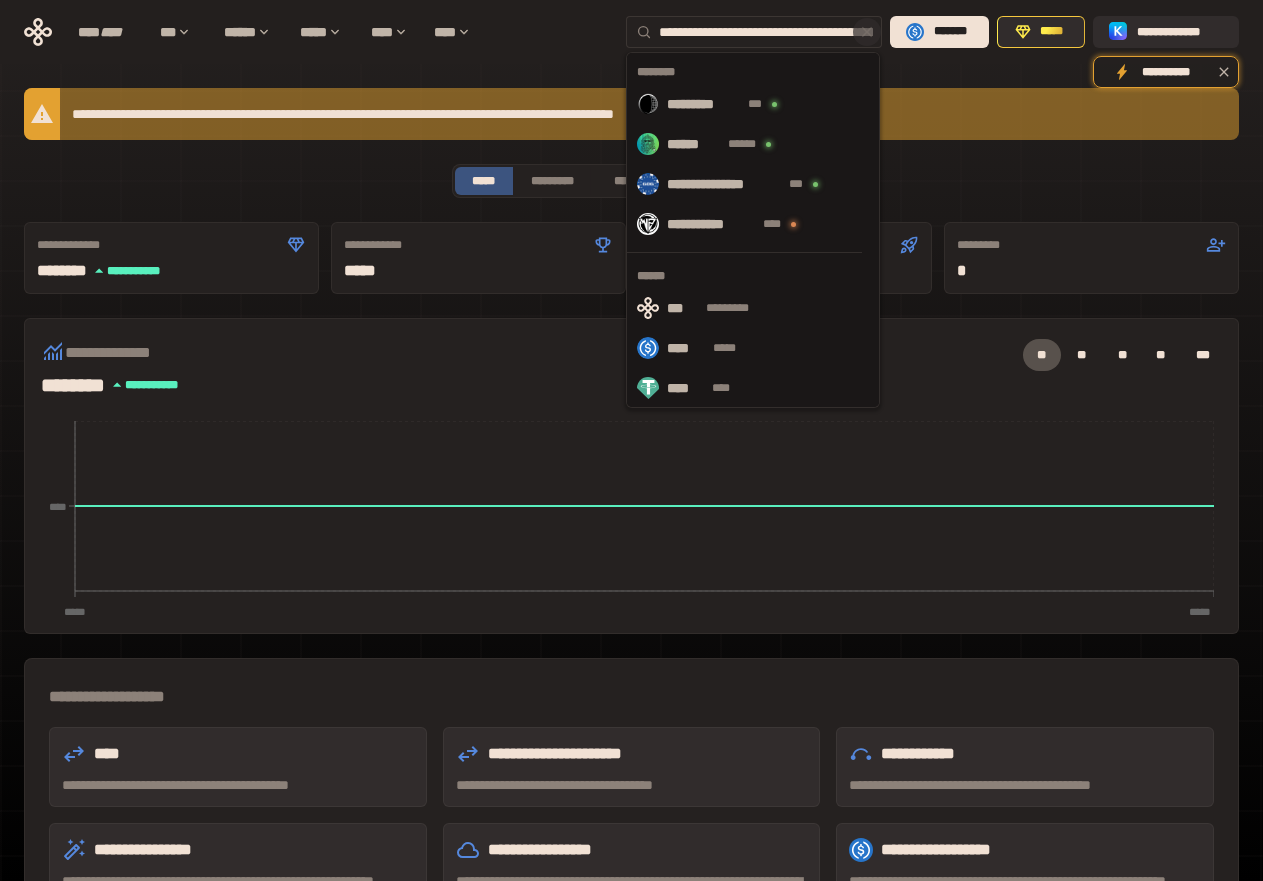 scroll, scrollTop: 0, scrollLeft: 135, axis: horizontal 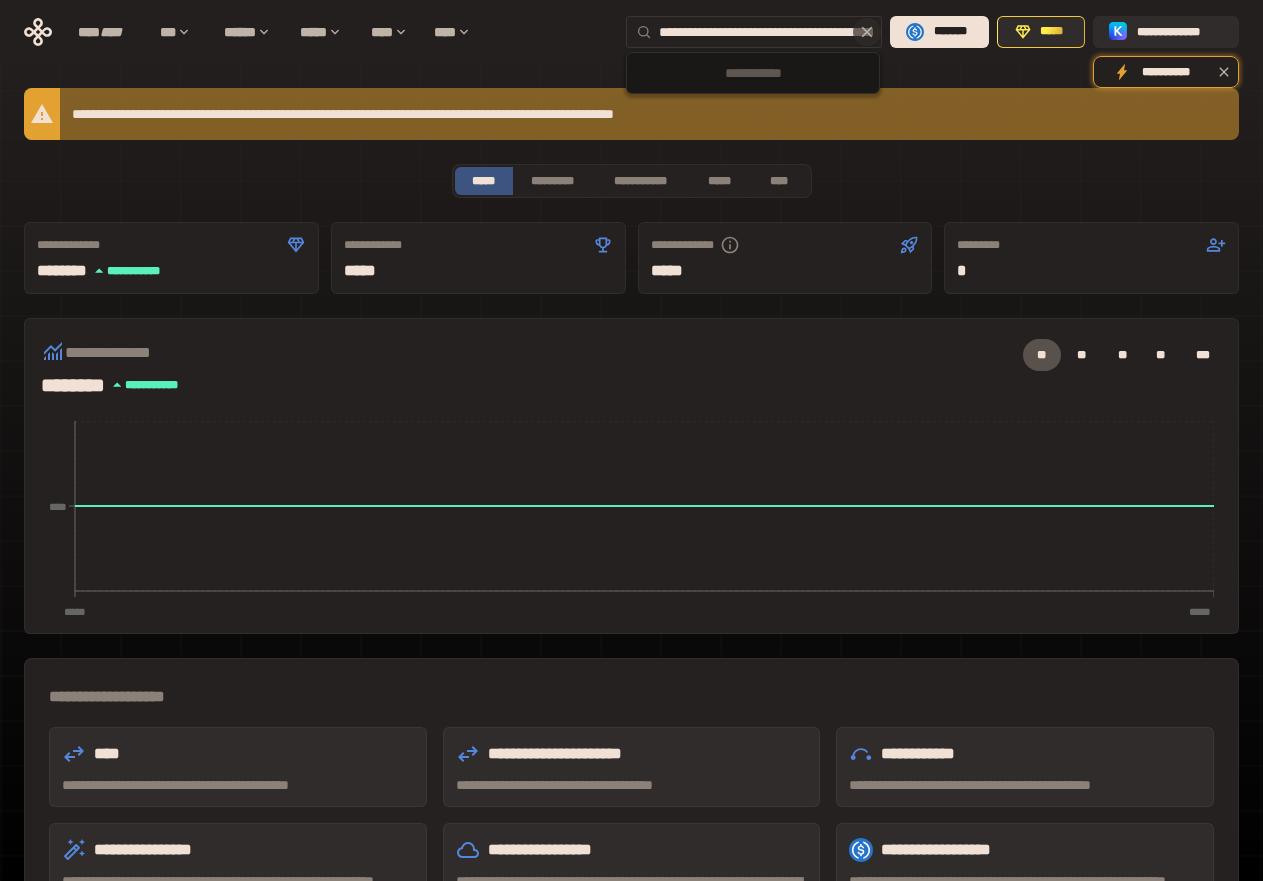 drag, startPoint x: 851, startPoint y: 31, endPoint x: 580, endPoint y: 35, distance: 271.0295 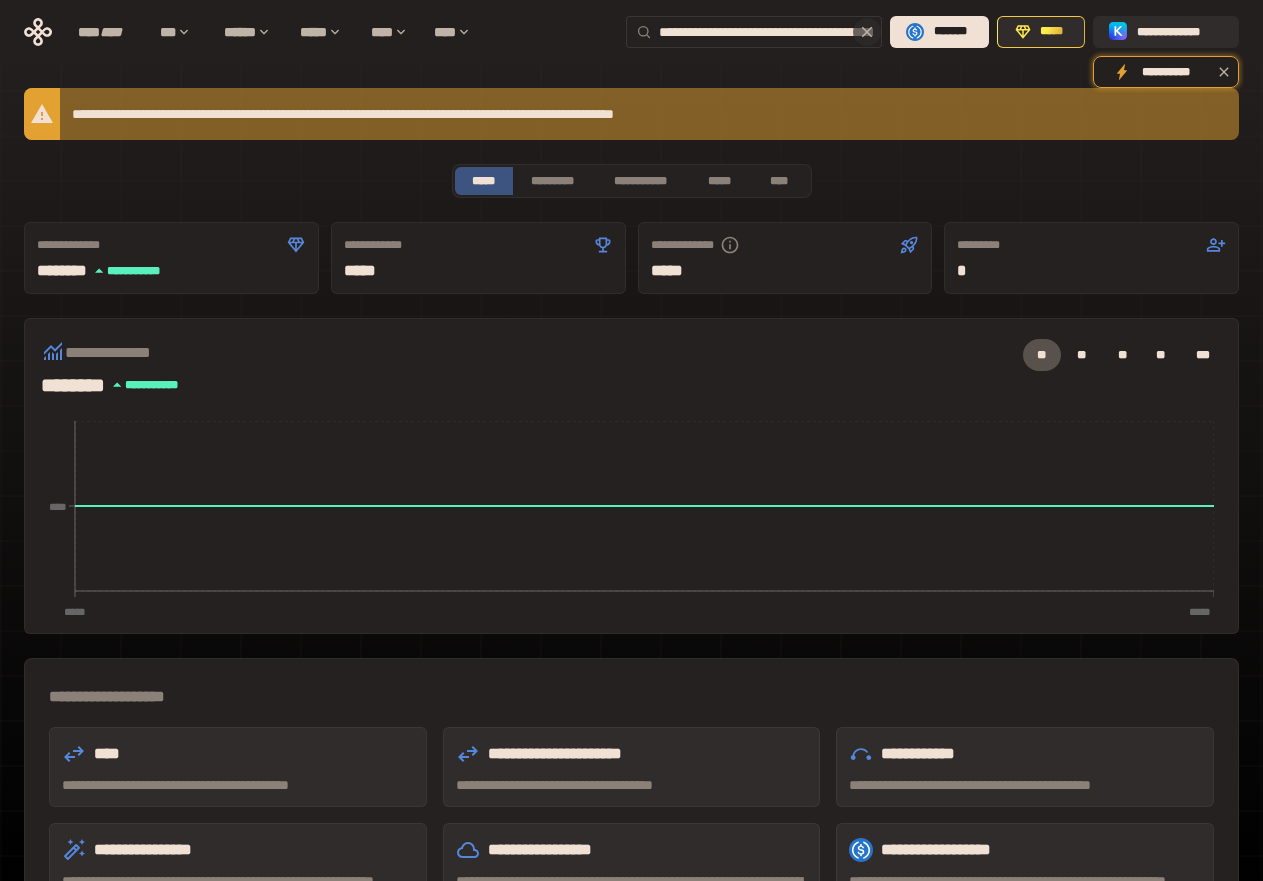 type on "***" 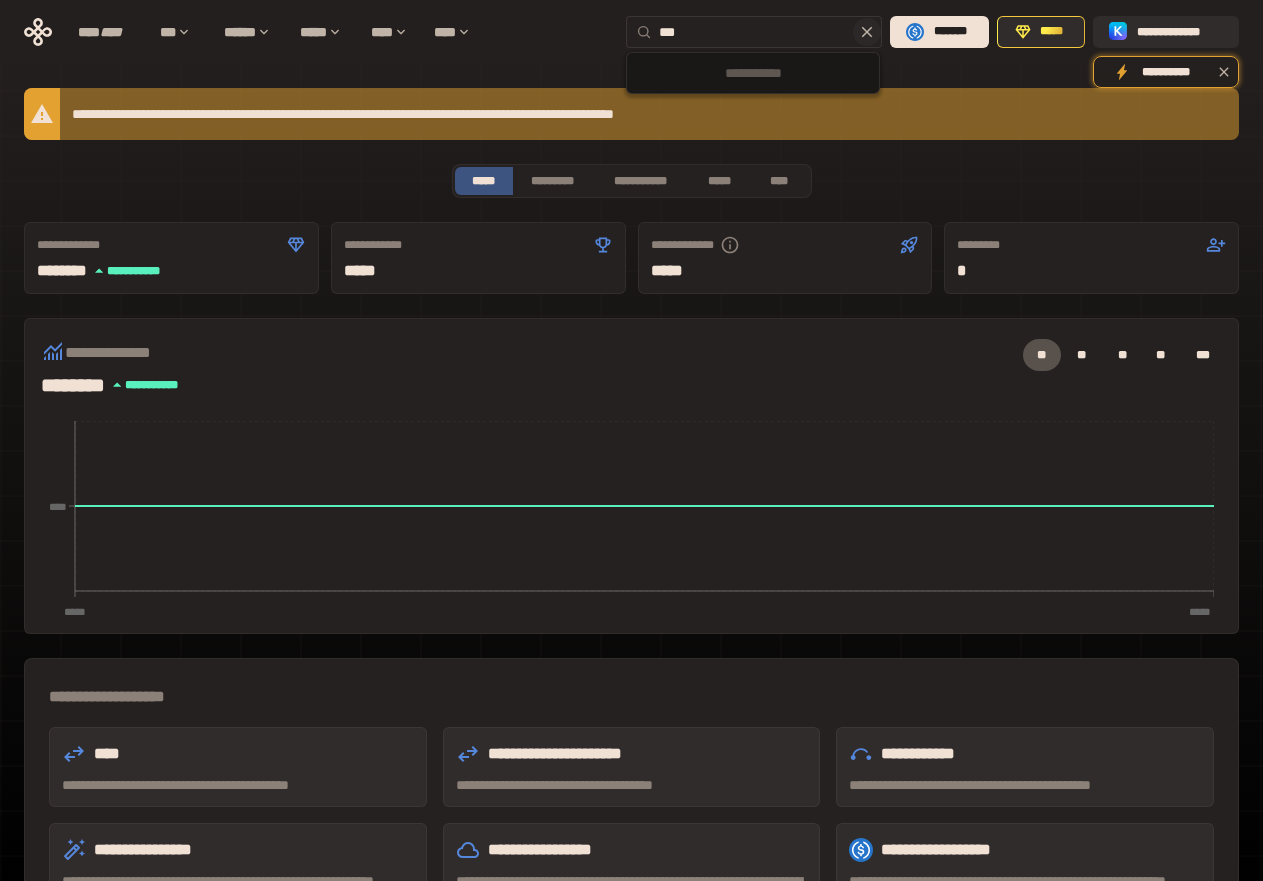 drag, startPoint x: 713, startPoint y: 34, endPoint x: 596, endPoint y: 36, distance: 117.01709 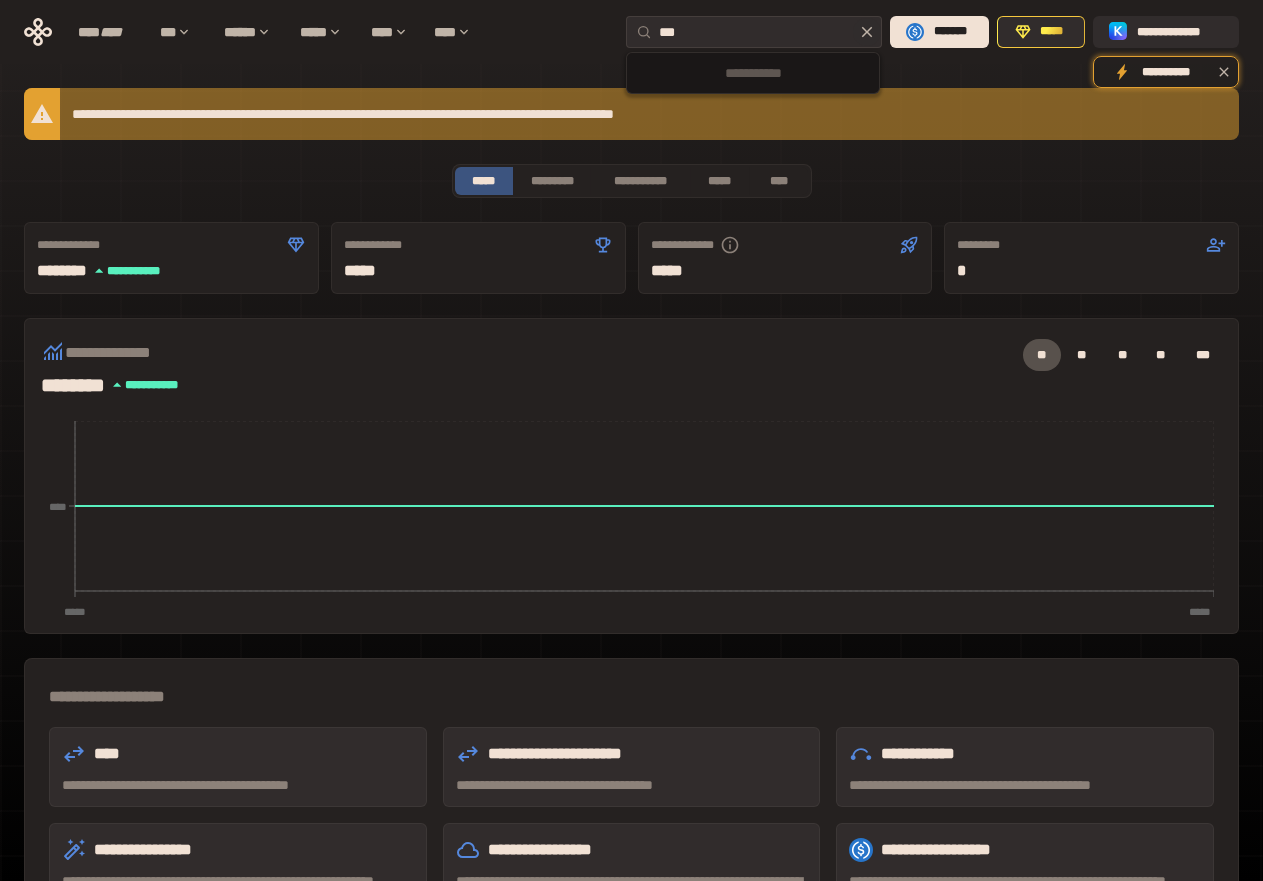 type 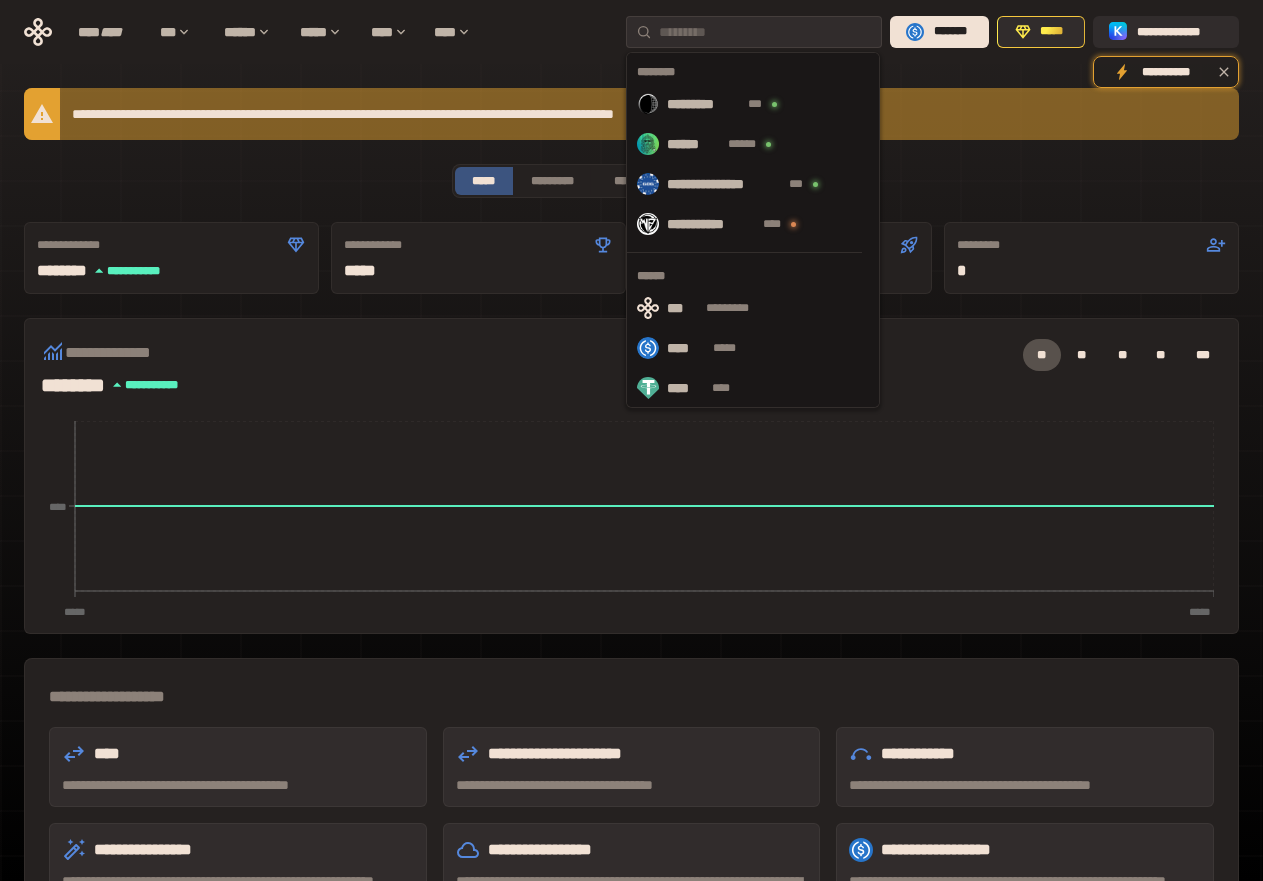 click on "**********" at bounding box center [631, 641] 